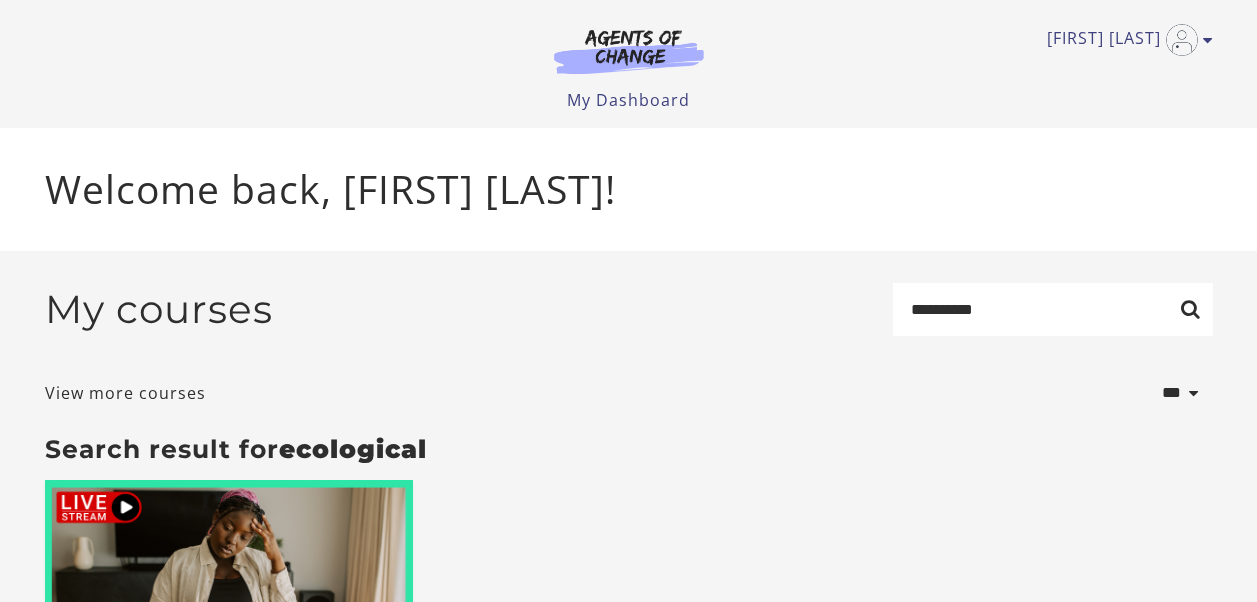 scroll, scrollTop: 0, scrollLeft: 0, axis: both 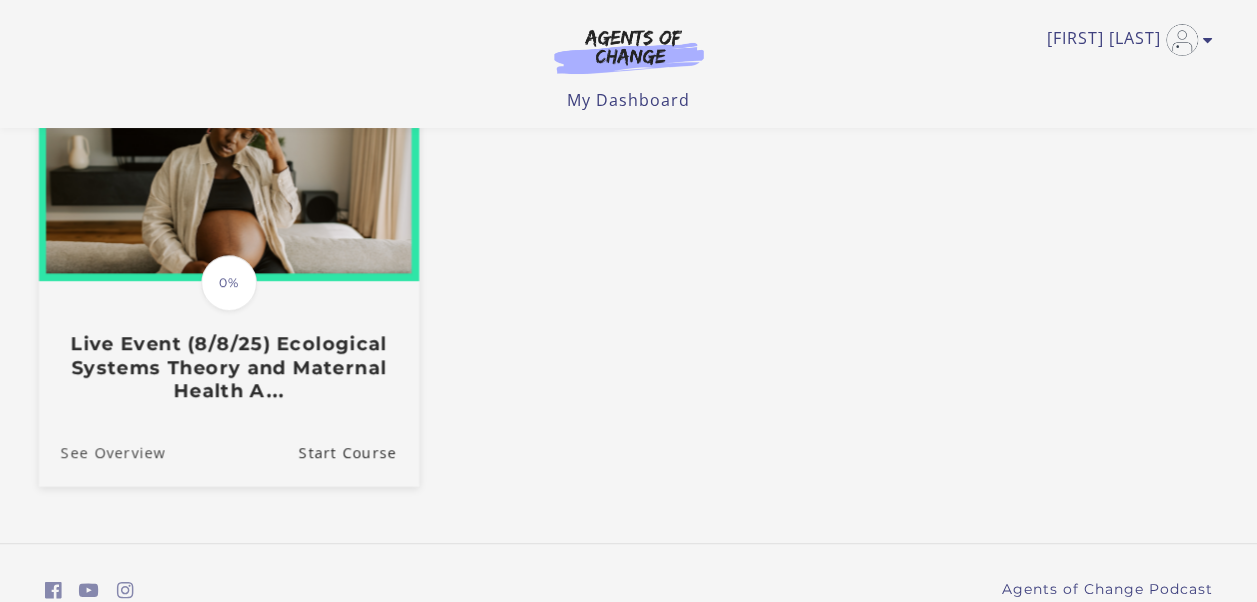click on "See Overview" at bounding box center (101, 451) 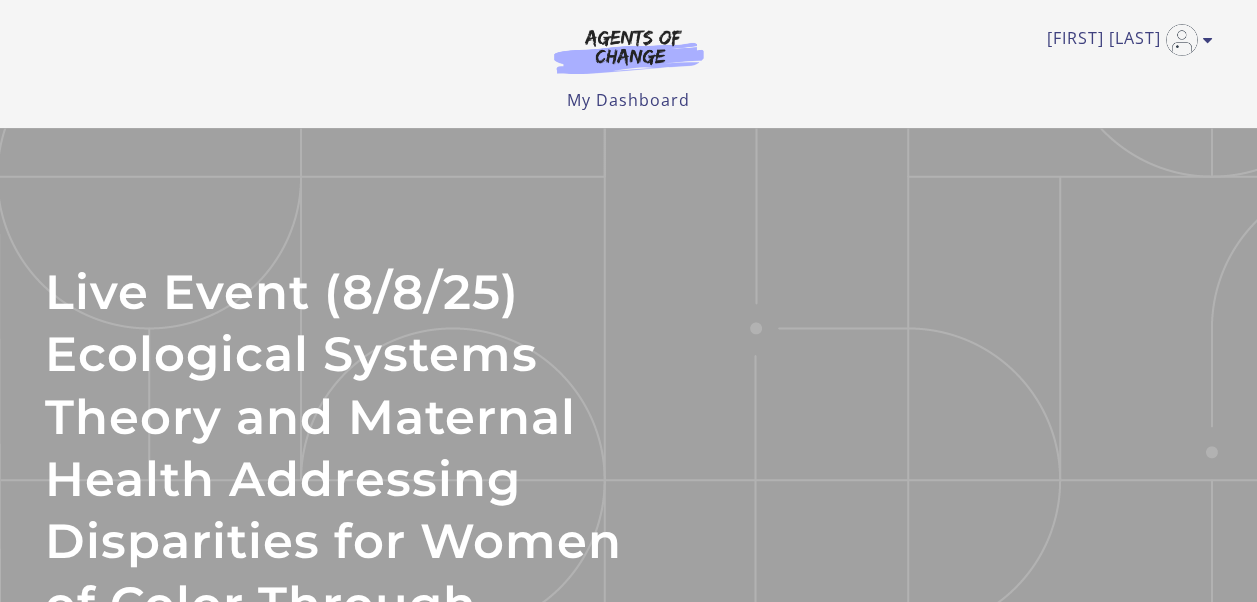 scroll, scrollTop: 0, scrollLeft: 0, axis: both 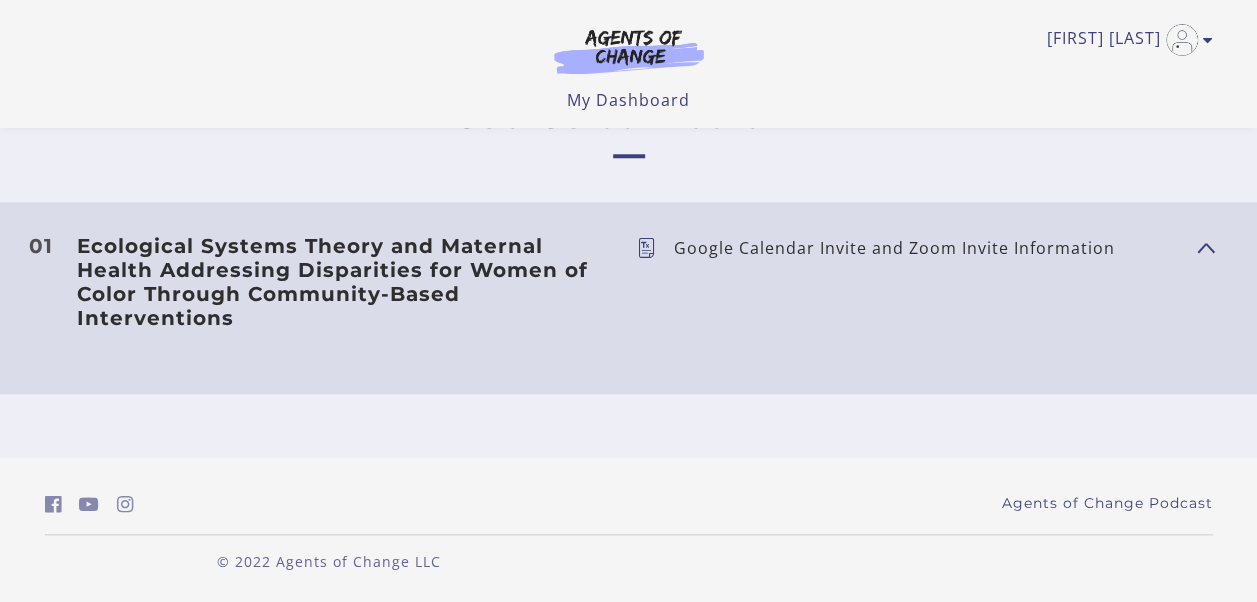click on "Ecological Systems Theory and Maternal Health Addressing Disparities for Women of Color Through Community-Based Interventions" at bounding box center [341, 282] 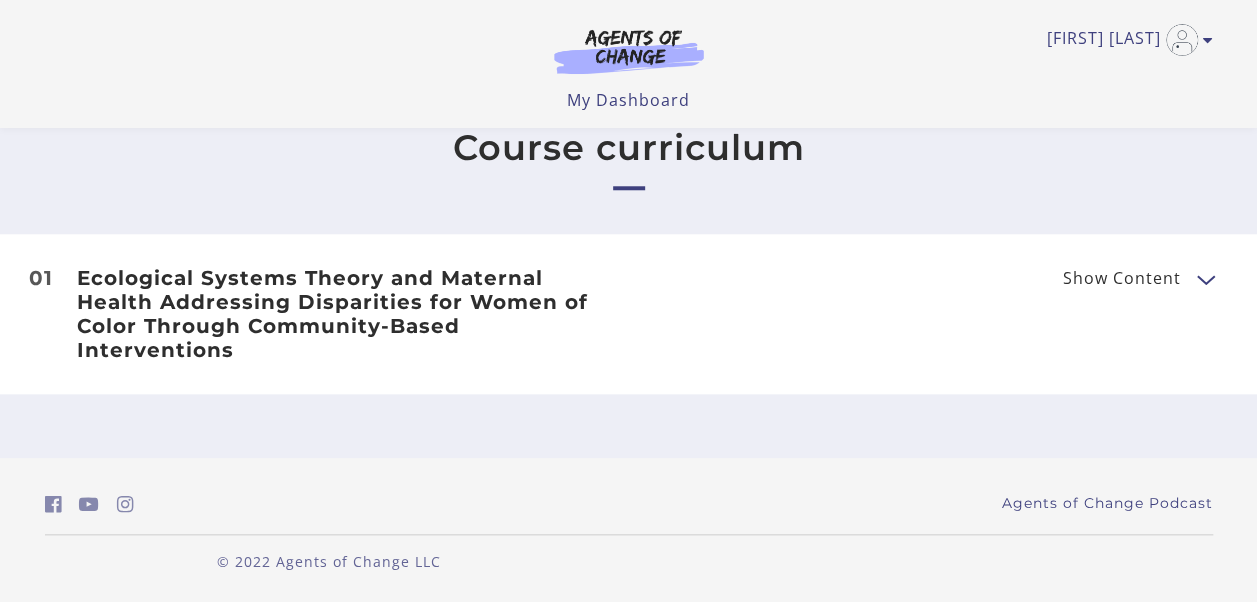 scroll, scrollTop: 856, scrollLeft: 0, axis: vertical 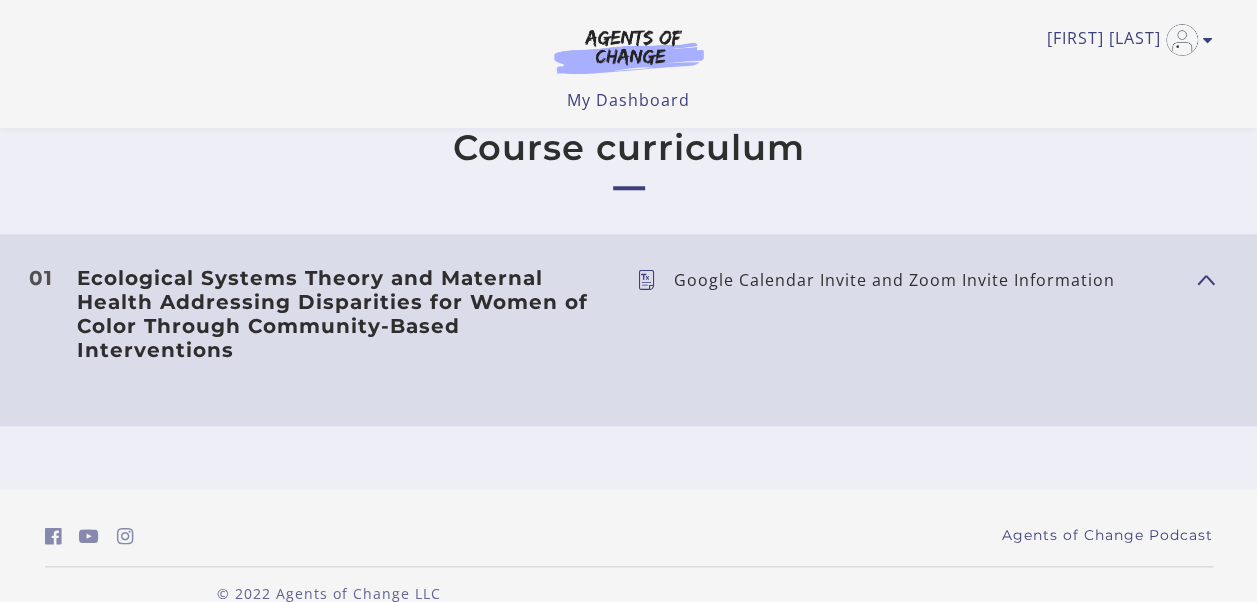click on "Show Content" at bounding box center [1197, 278] 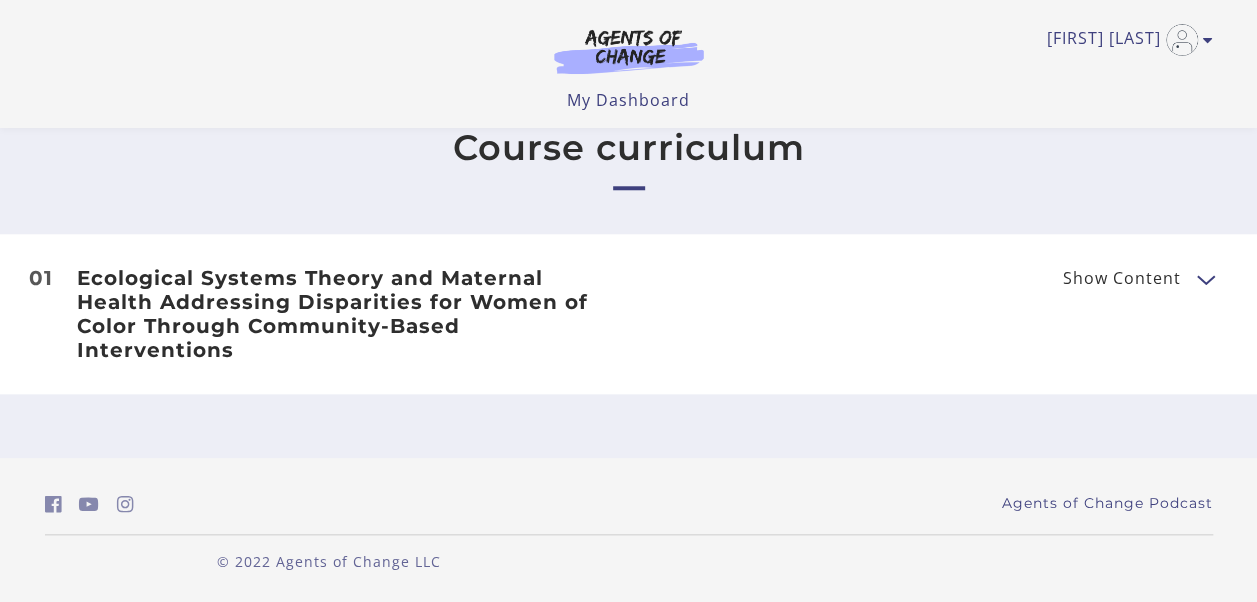 click at bounding box center (1205, 278) 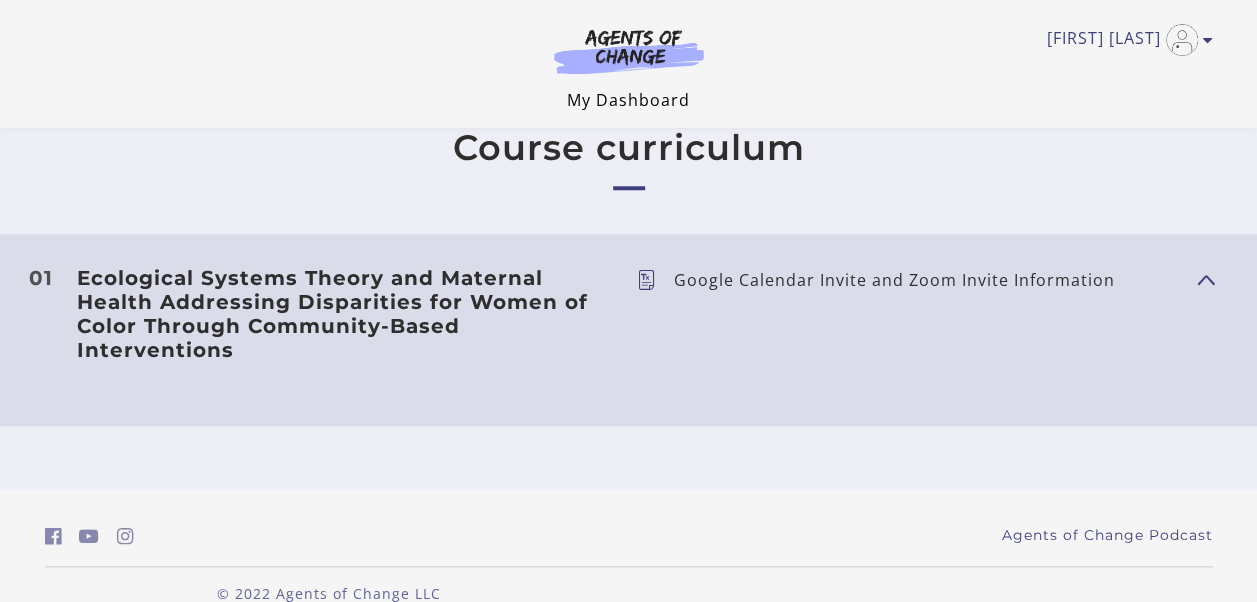 click on "My Dashboard" at bounding box center (628, 100) 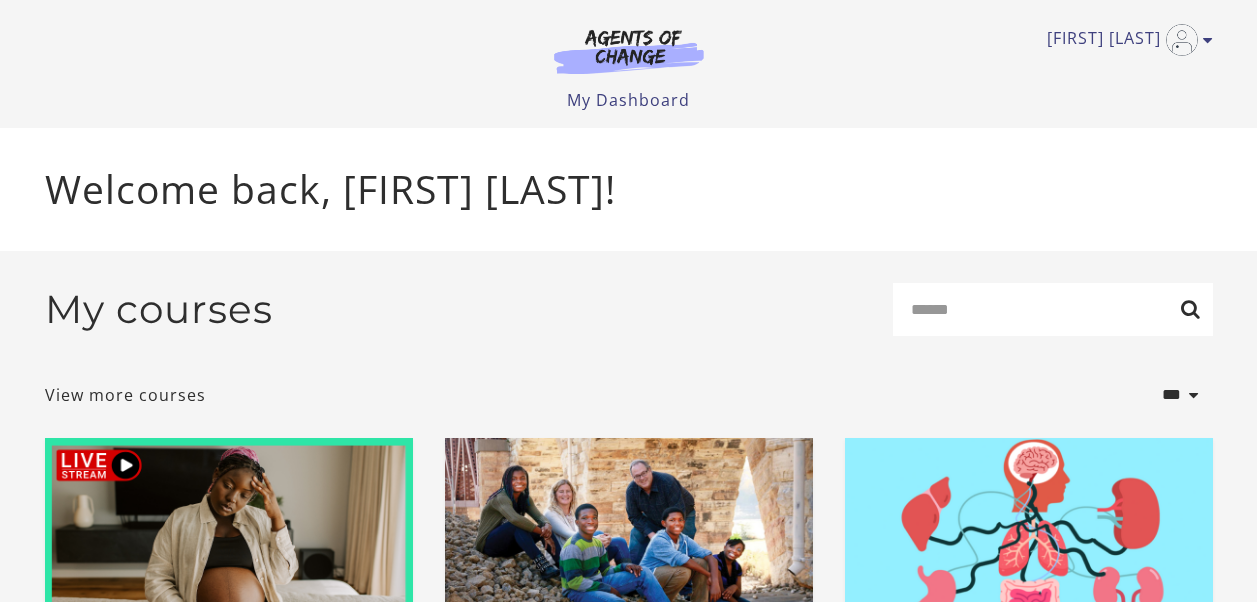 scroll, scrollTop: 0, scrollLeft: 0, axis: both 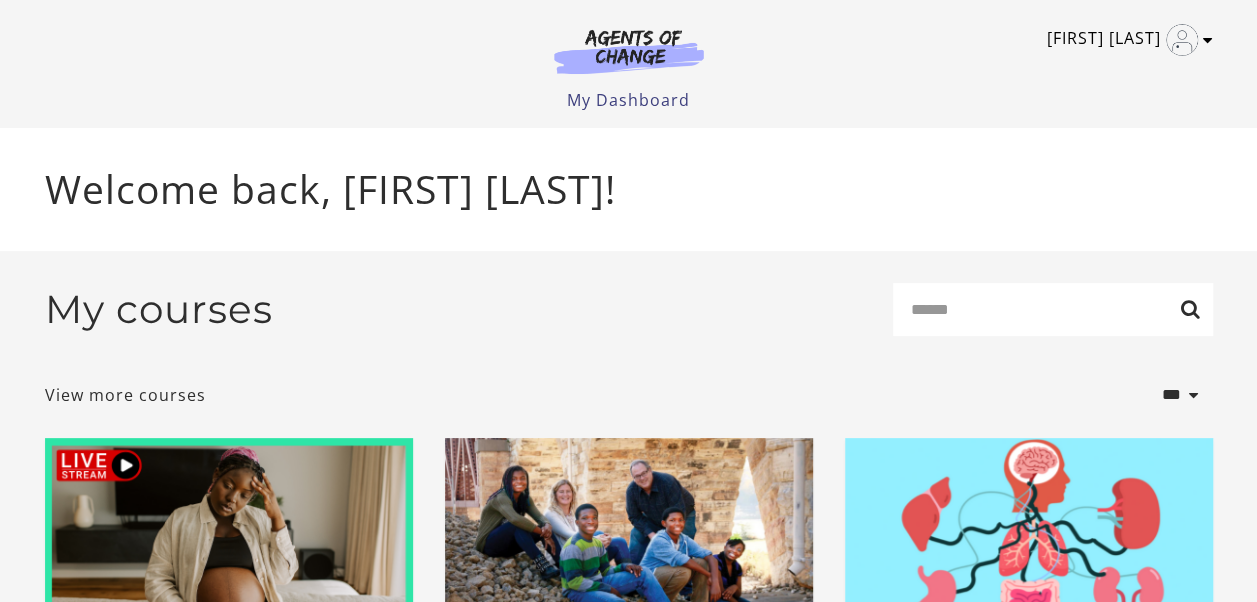 click at bounding box center [1208, 40] 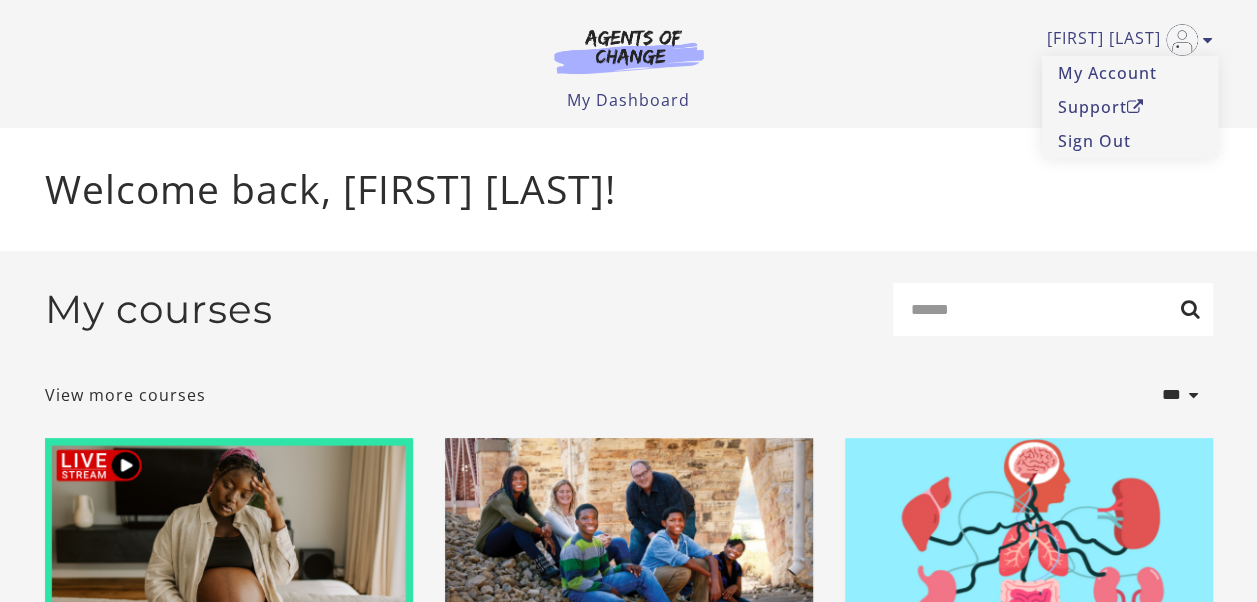 click on "Welcome back, [FIRST] [LAST]!" at bounding box center [629, 189] 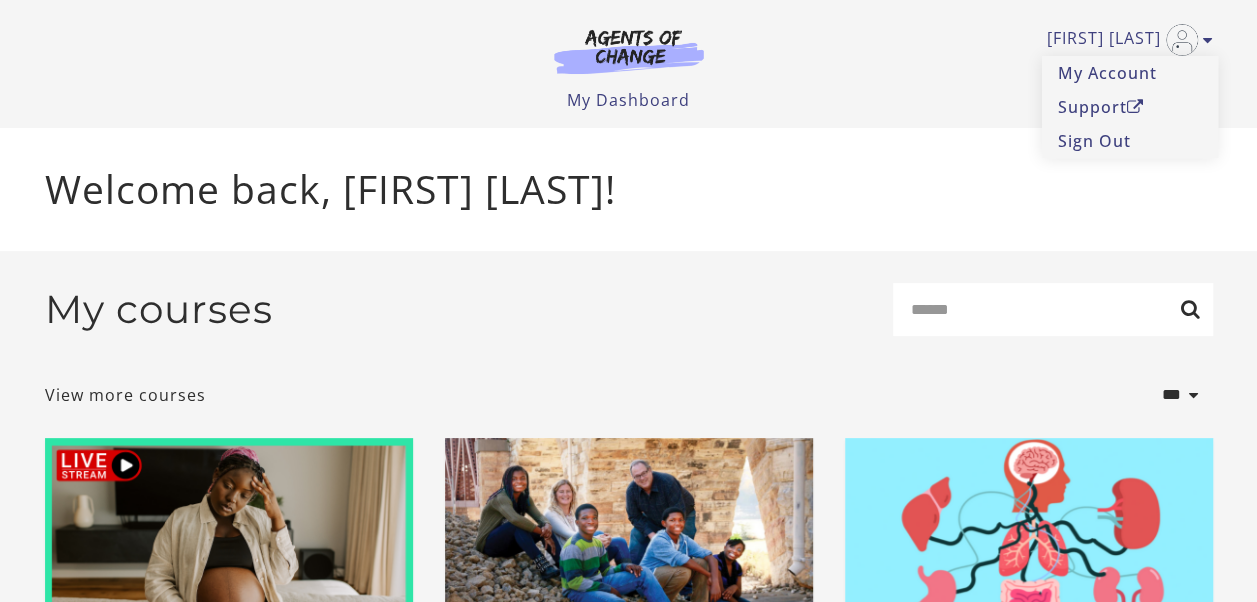 scroll, scrollTop: 0, scrollLeft: 0, axis: both 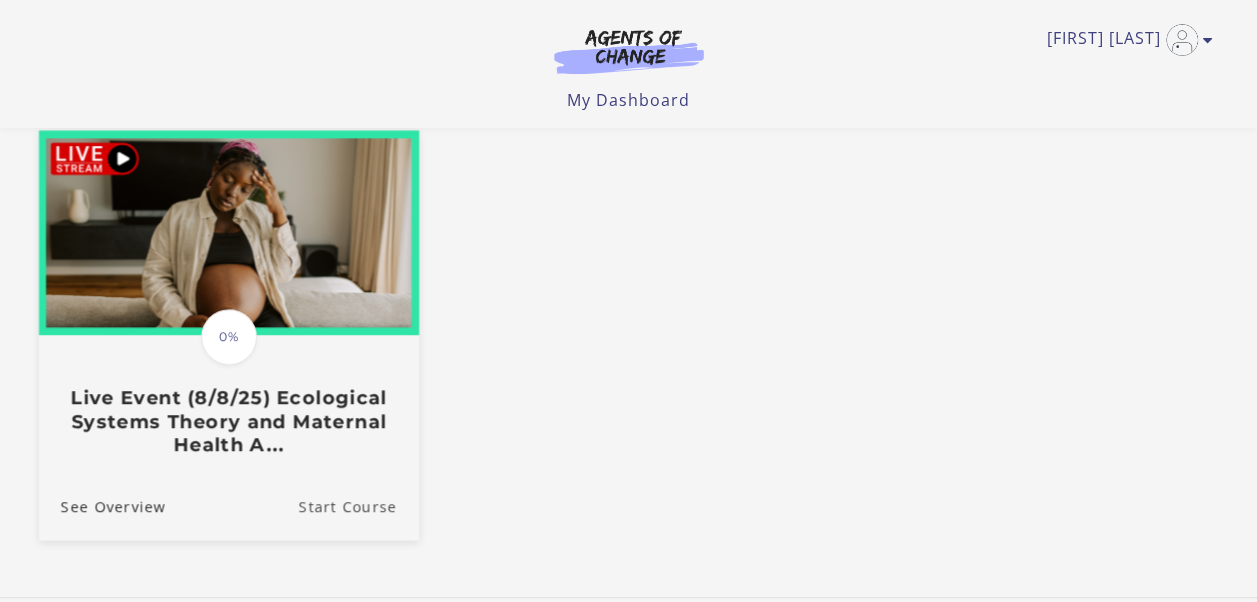 click on "Start Course" at bounding box center [358, 505] 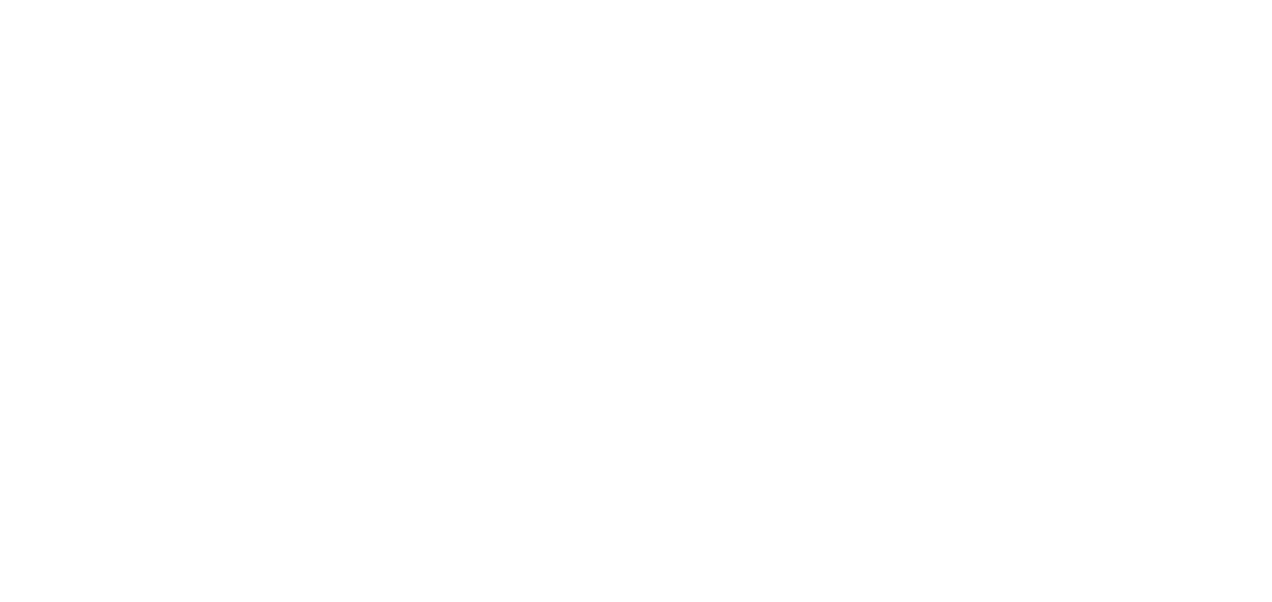 scroll, scrollTop: 0, scrollLeft: 0, axis: both 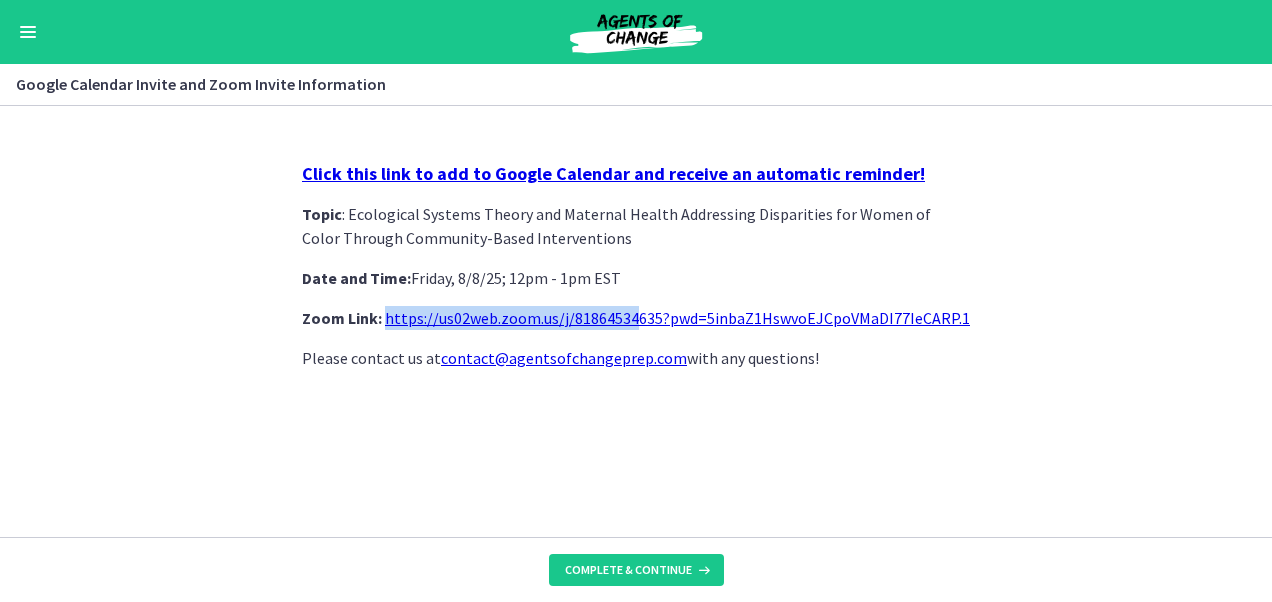 drag, startPoint x: 382, startPoint y: 318, endPoint x: 628, endPoint y: 329, distance: 246.24582 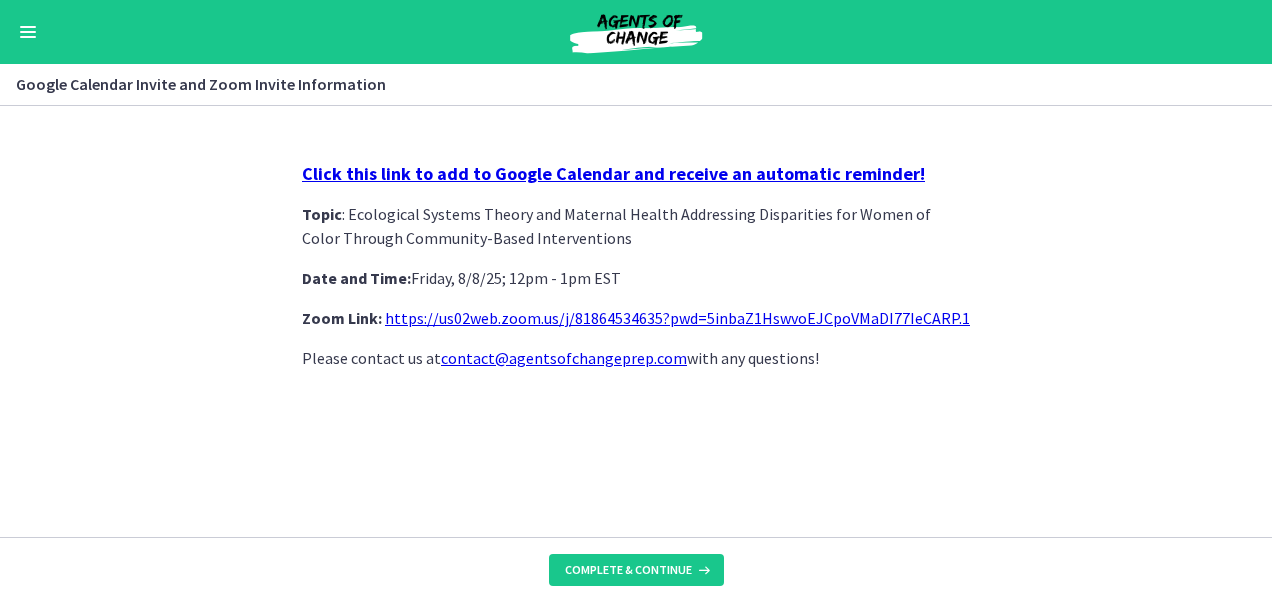 click on "Click this link to add to Google Calendar and receive an automatic reminder!  Topic : Ecological Systems Theory and Maternal Health Addressing Disparities for Women of Color Through Community-Based Interventions Date and Time:  Friday, 8/8/25; 12pm - 1pm EST Zoom Link:   https://us02web.zoom.us/j/81864534635?pwd=5inbaZ1HswvoEJCpoVMaDI77IeCARP.1 Please contact us at  contact@agentsofchangeprep.com  with any questions!" 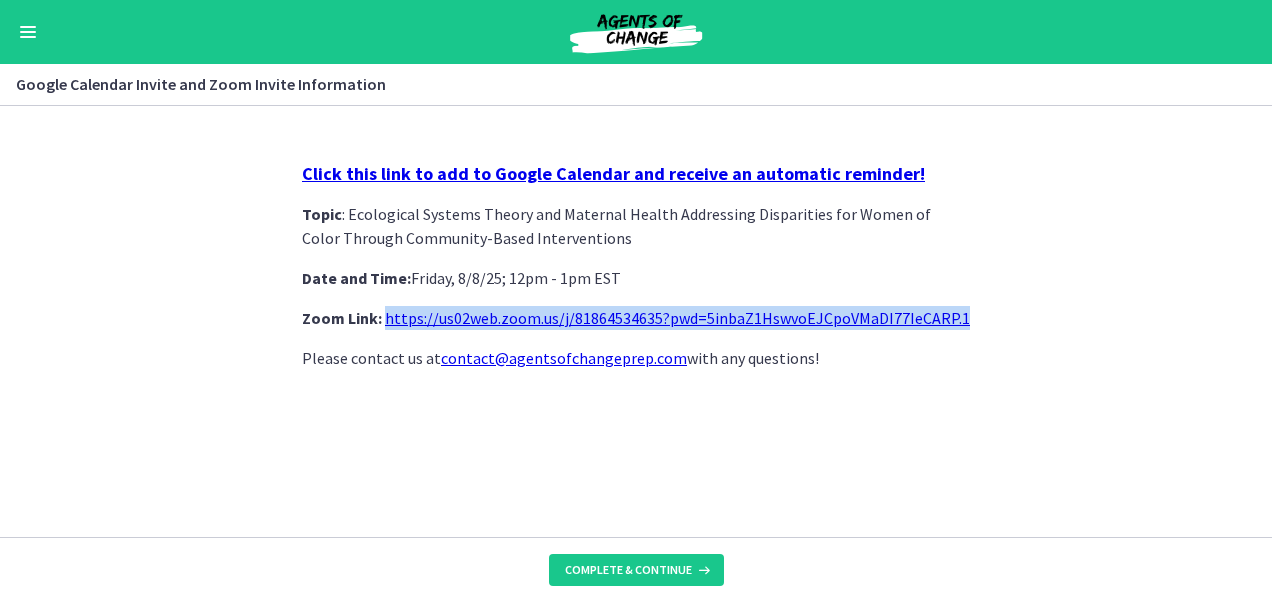 drag, startPoint x: 382, startPoint y: 314, endPoint x: 975, endPoint y: 312, distance: 593.00336 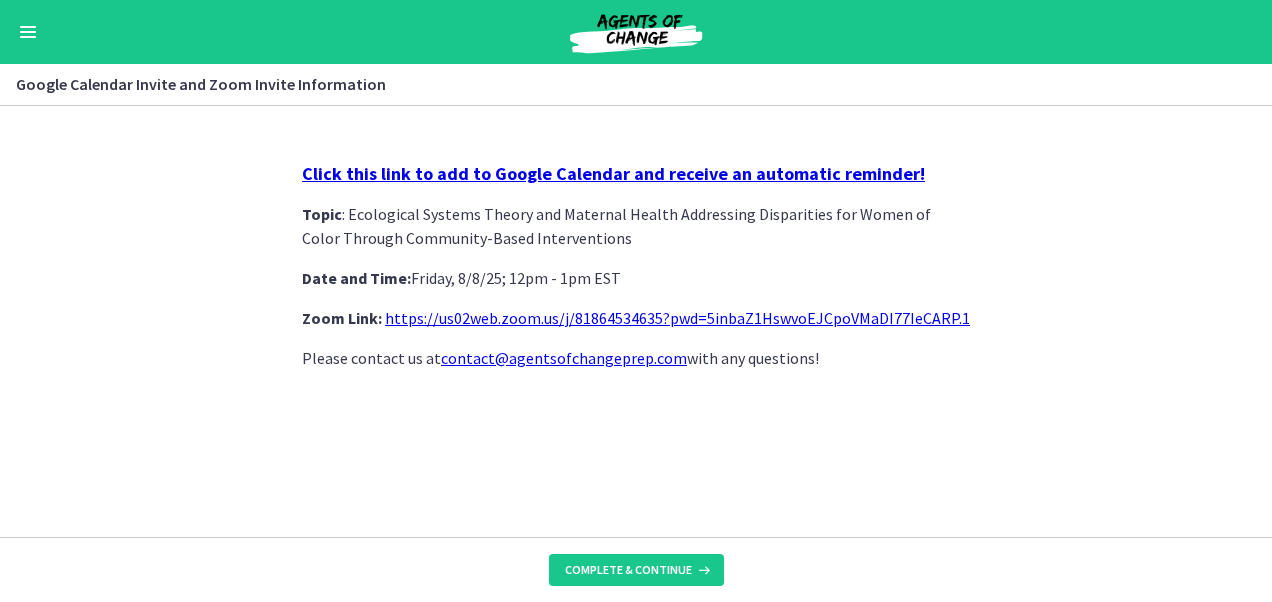click on "Click this link to add to Google Calendar and receive an automatic reminder!  Topic : Ecological Systems Theory and Maternal Health Addressing Disparities for Women of Color Through Community-Based Interventions Date and Time:  Friday, 8/8/25; 12pm - 1pm EST Zoom Link:   https://us02web.zoom.us/j/81864534635?pwd=5inbaZ1HswvoEJCpoVMaDI77IeCARP.1 Please contact us at  contact@agentsofchangeprep.com  with any questions!" at bounding box center (636, 321) 